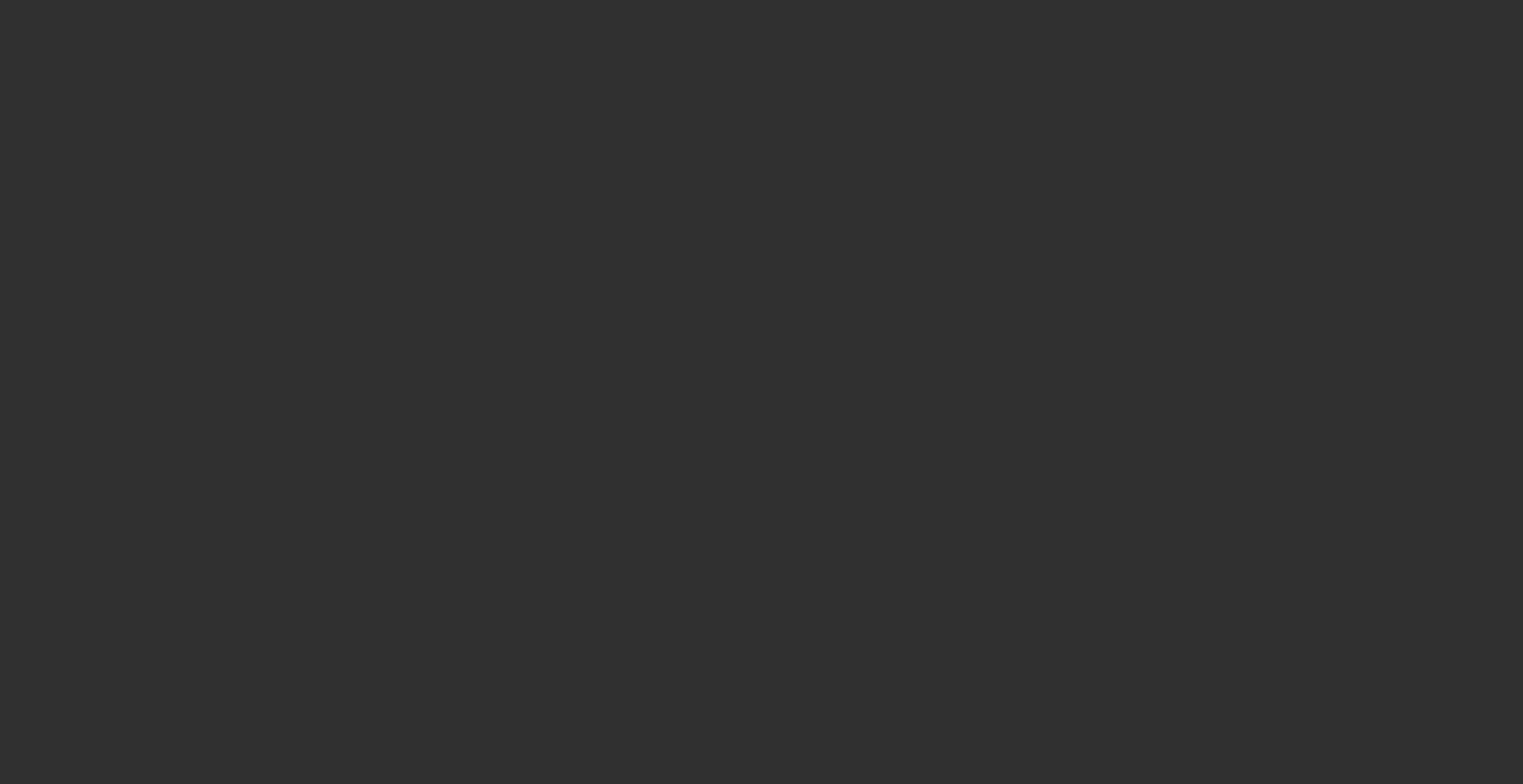 scroll, scrollTop: 0, scrollLeft: 0, axis: both 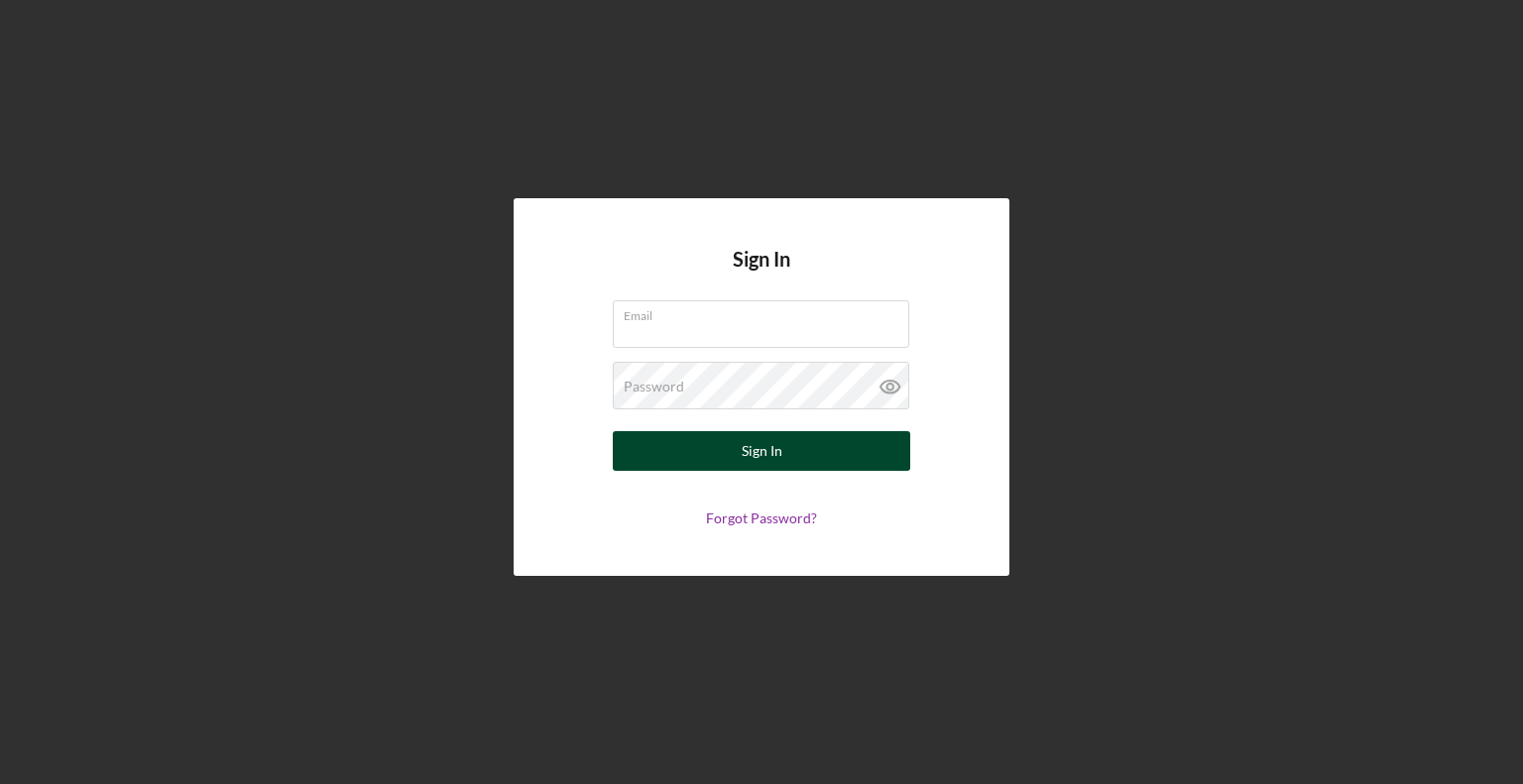 type on "[EMAIL]" 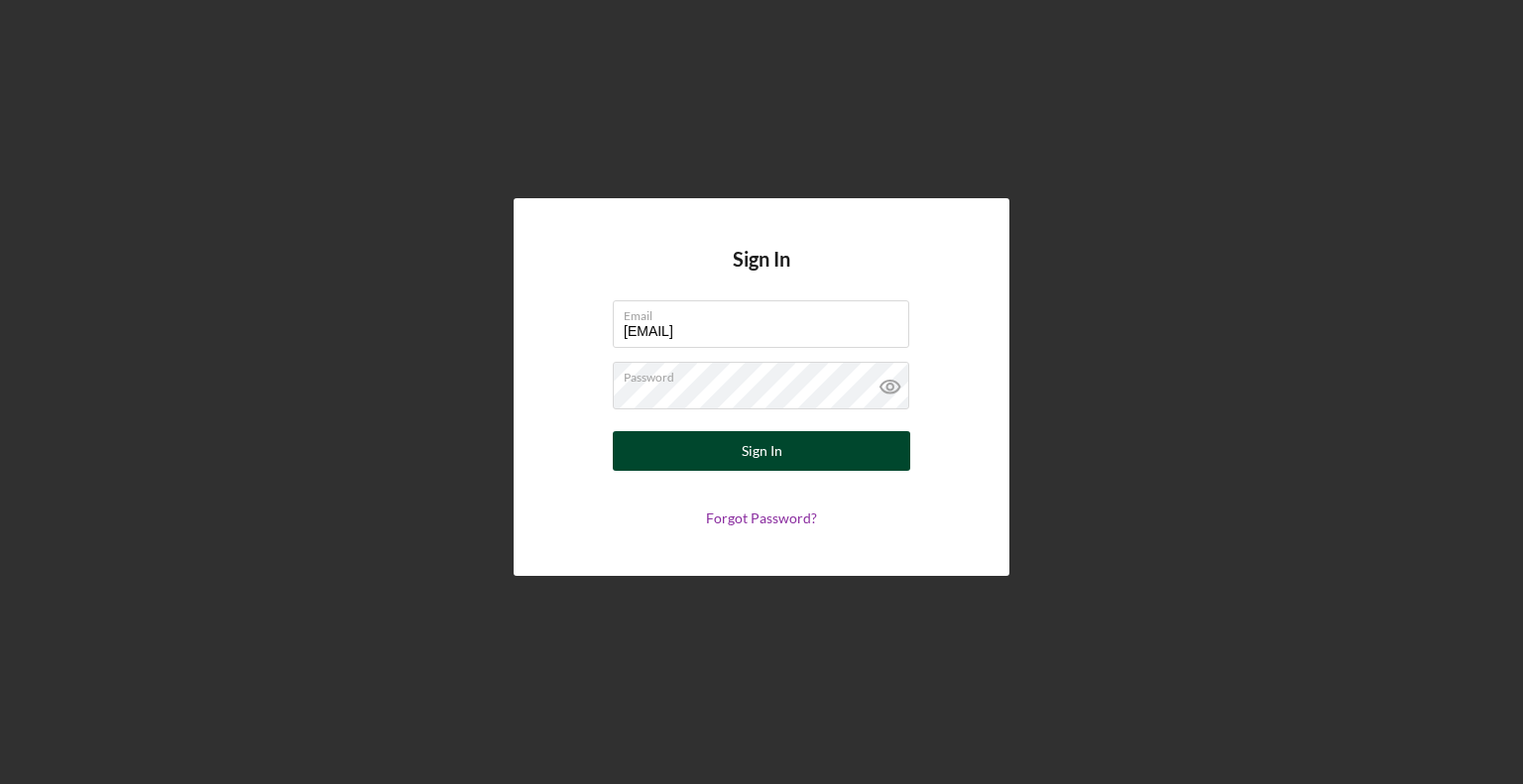 click on "Sign In" at bounding box center (762, 451) 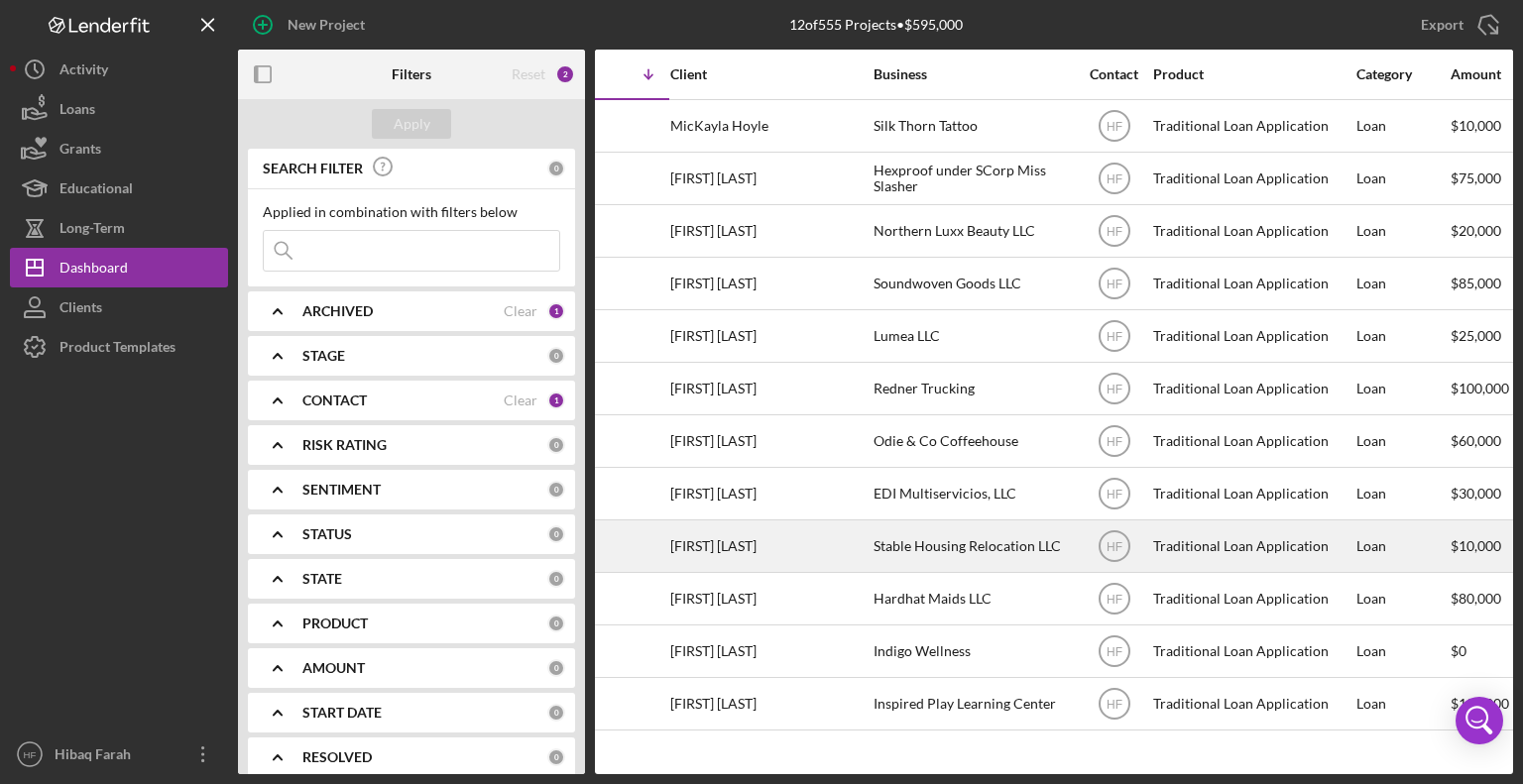 scroll, scrollTop: 0, scrollLeft: 0, axis: both 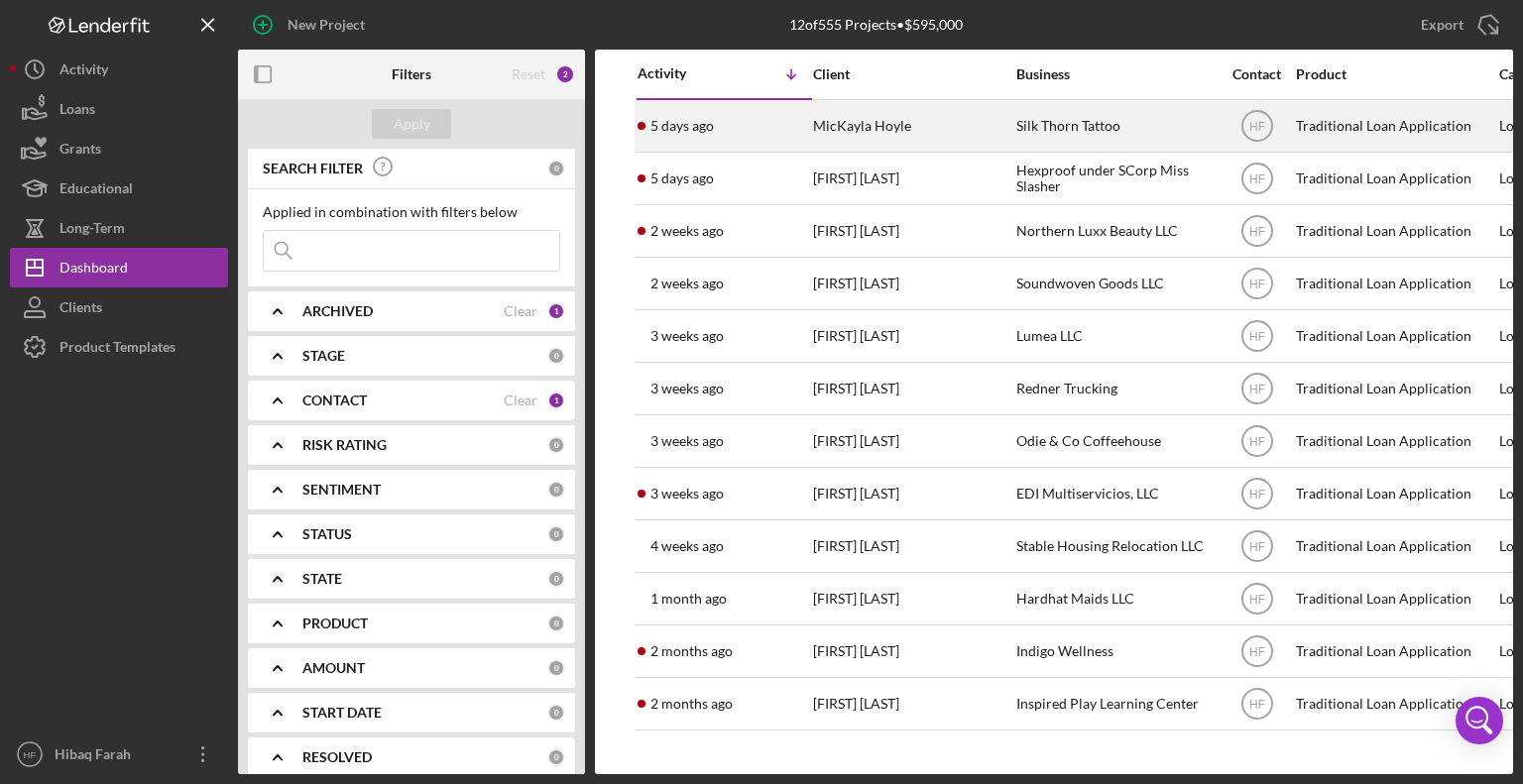 click on "[NUMBER] days ago MicKayla Hoyle" at bounding box center [724, 126] 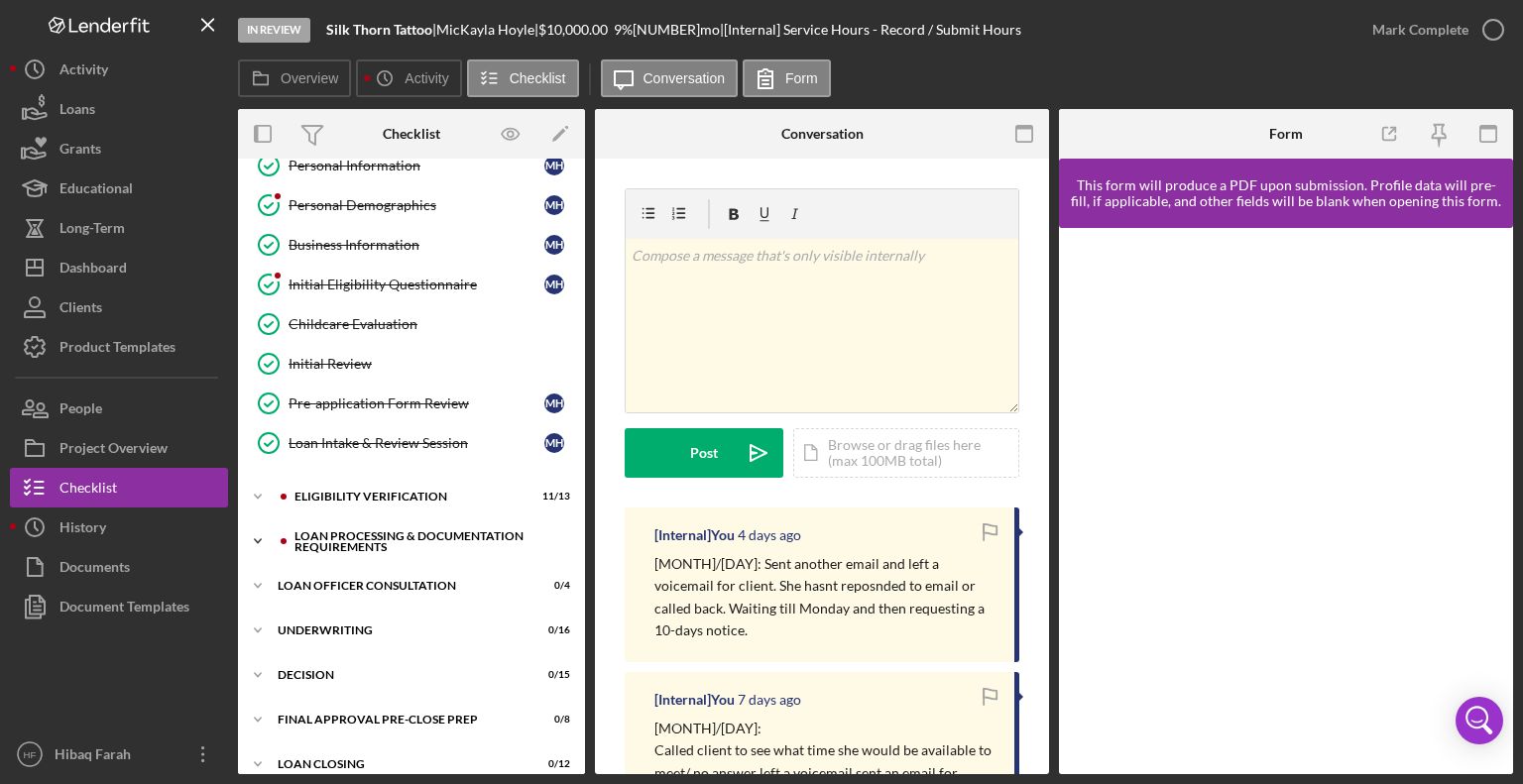 scroll, scrollTop: 147, scrollLeft: 0, axis: vertical 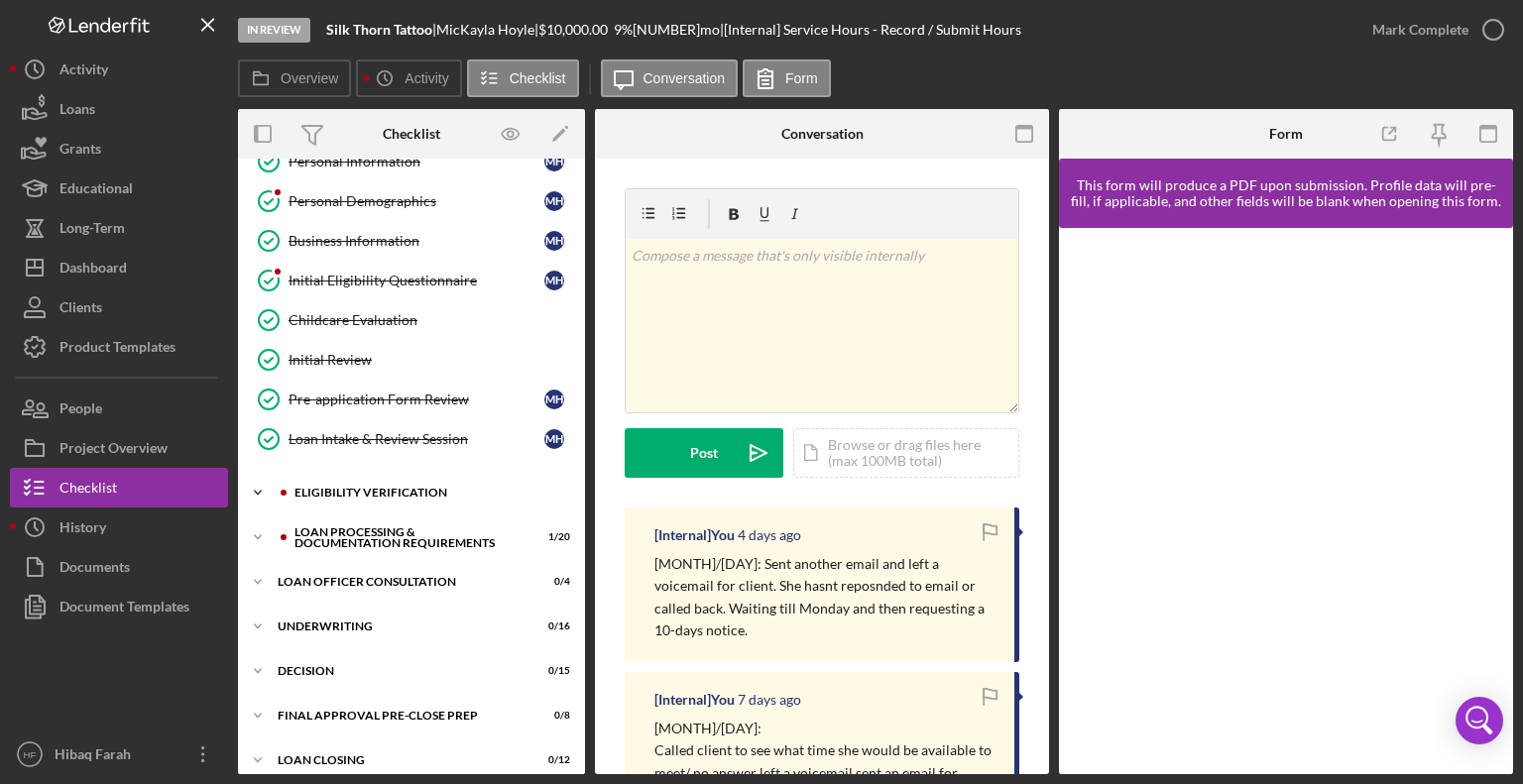 click on "Icon/Expander" 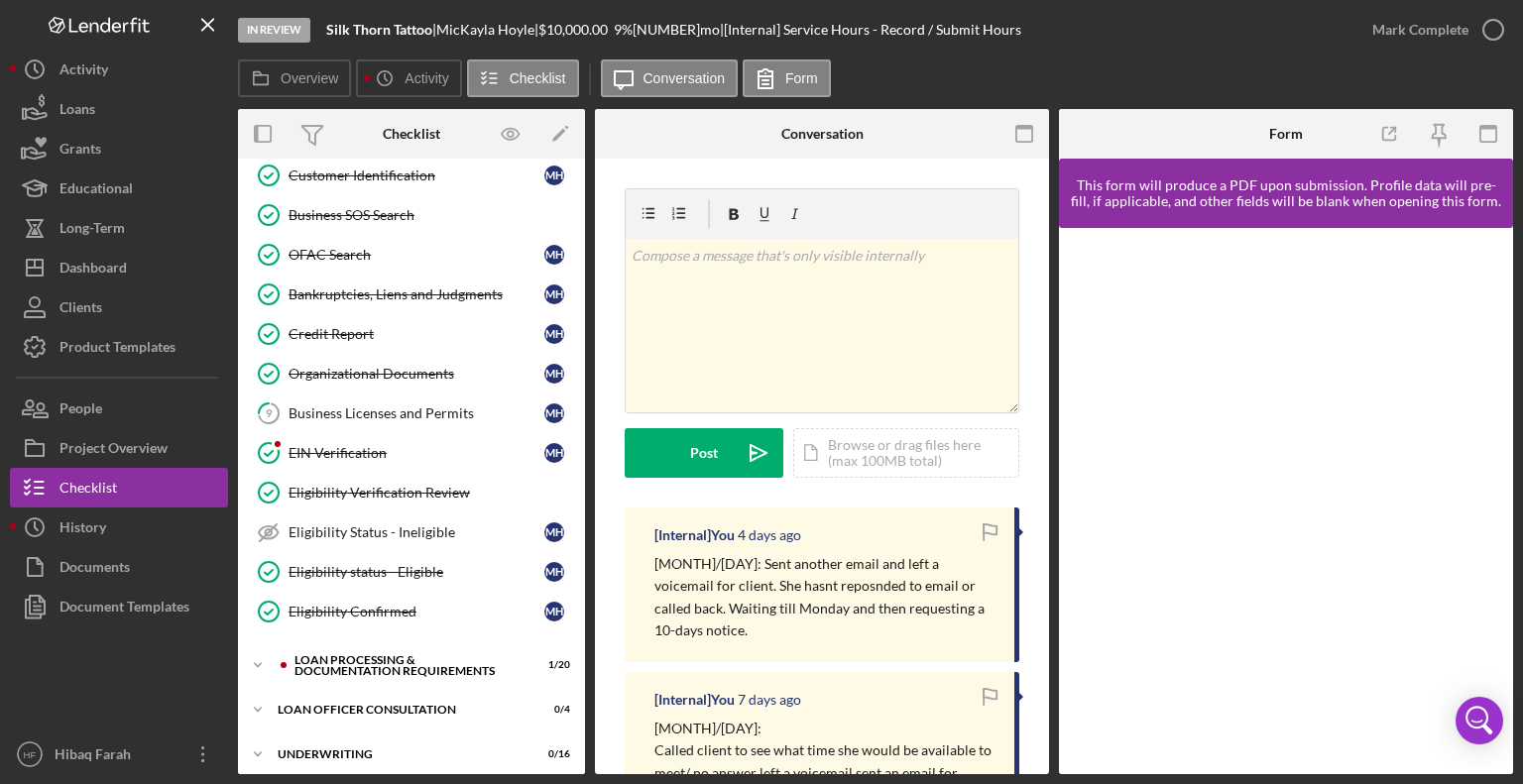 scroll, scrollTop: 771, scrollLeft: 0, axis: vertical 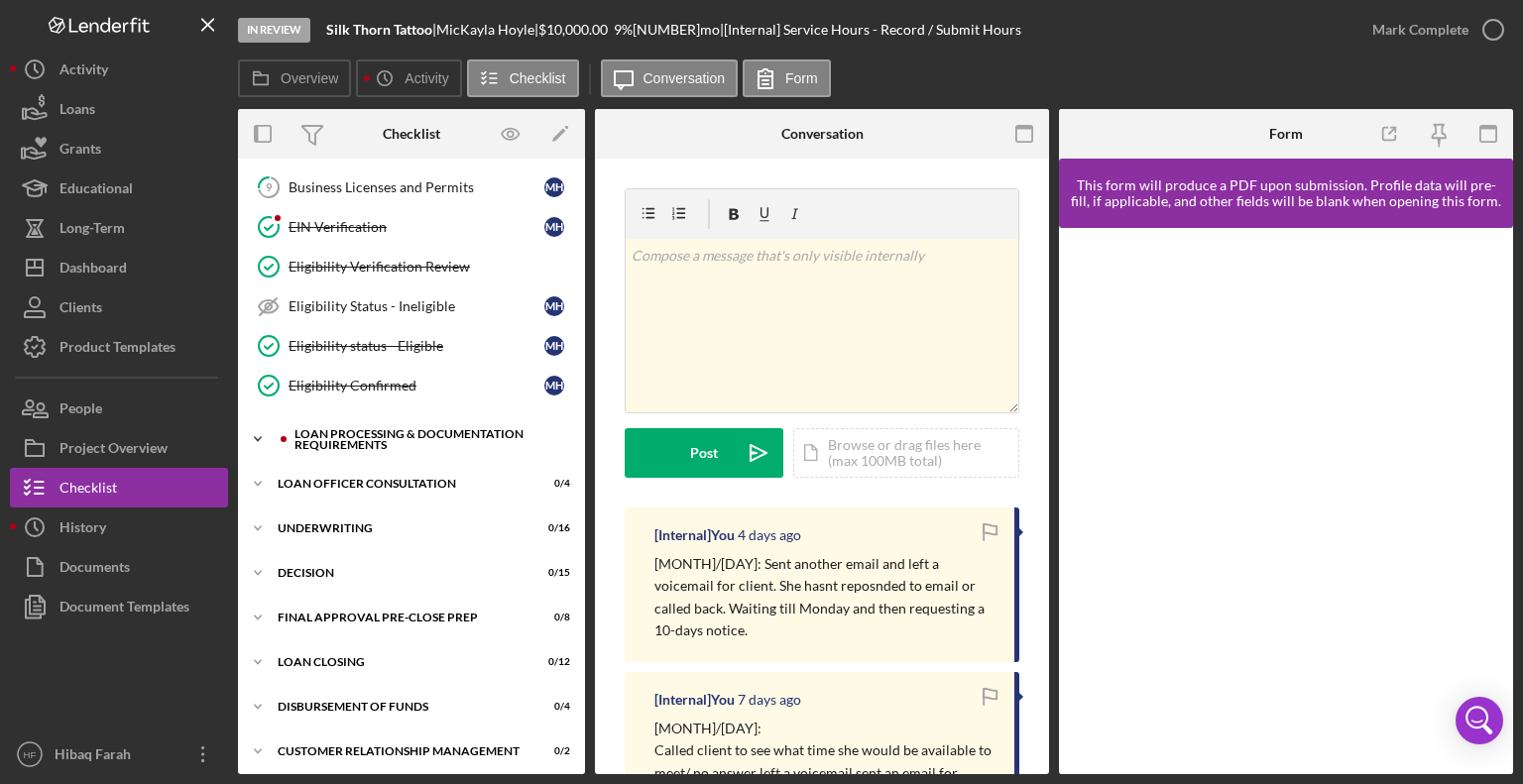 click on "Icon/Expander" 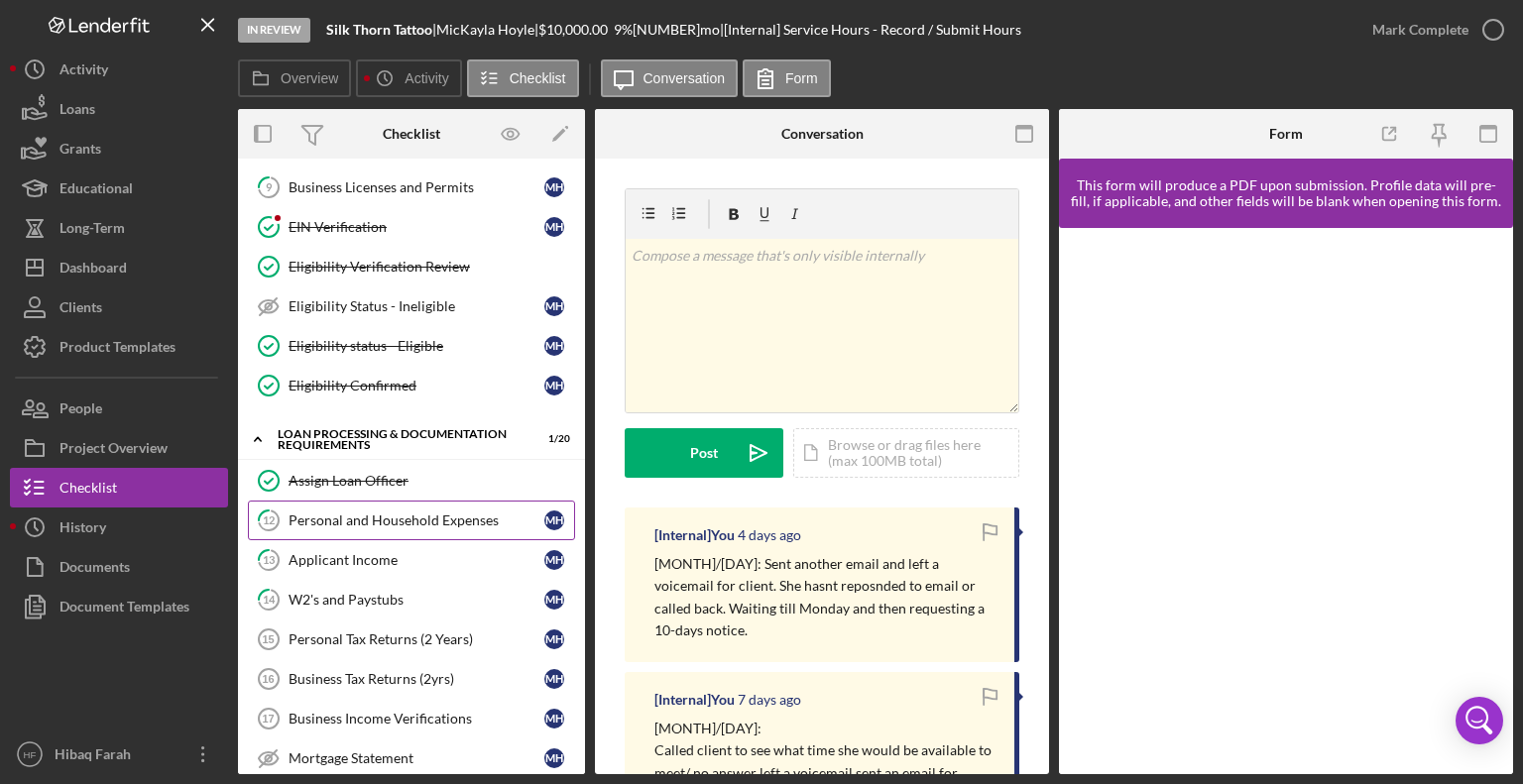 click on "Personal and Household Expenses" at bounding box center (416, 520) 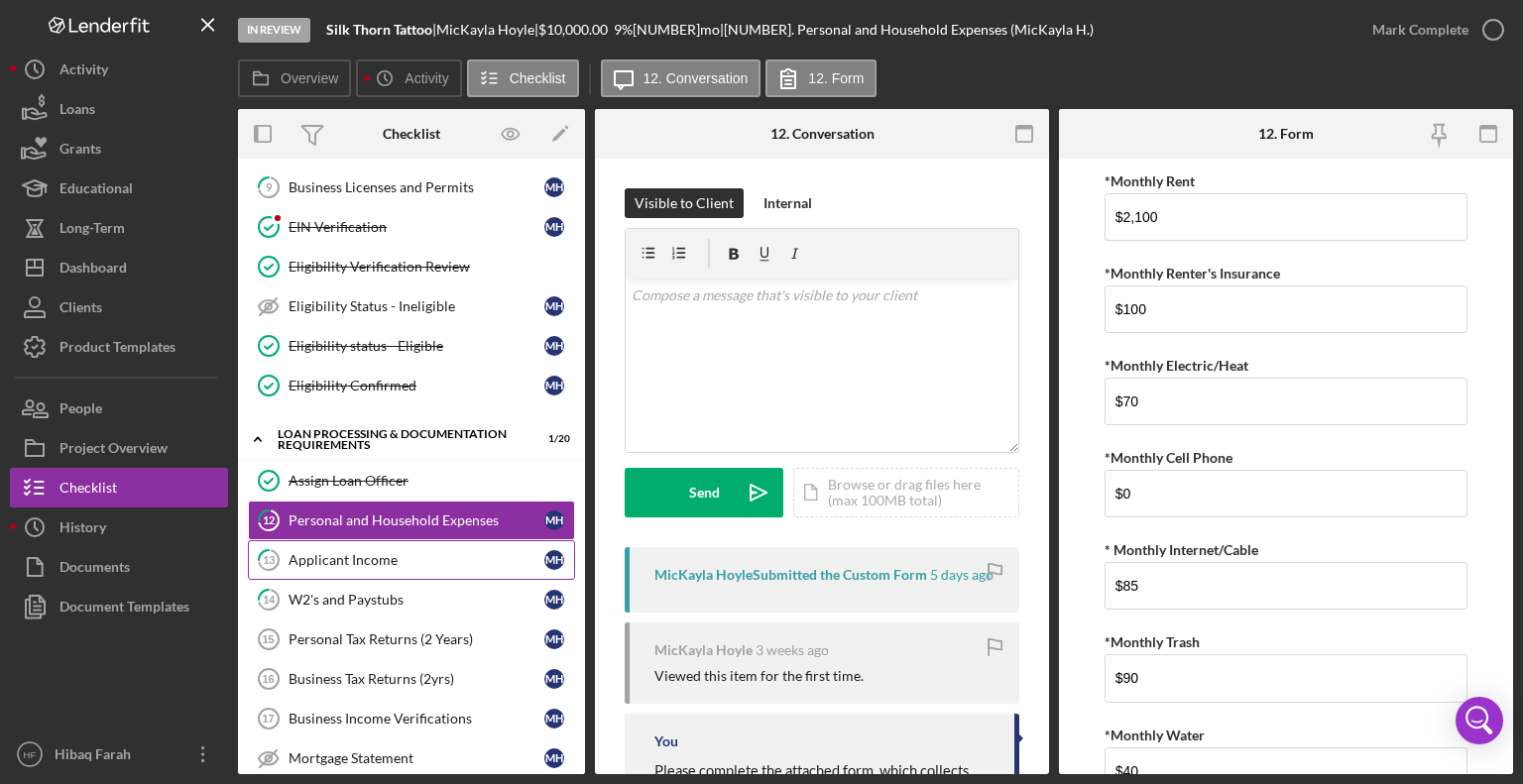 click on "Applicant Income" at bounding box center [416, 560] 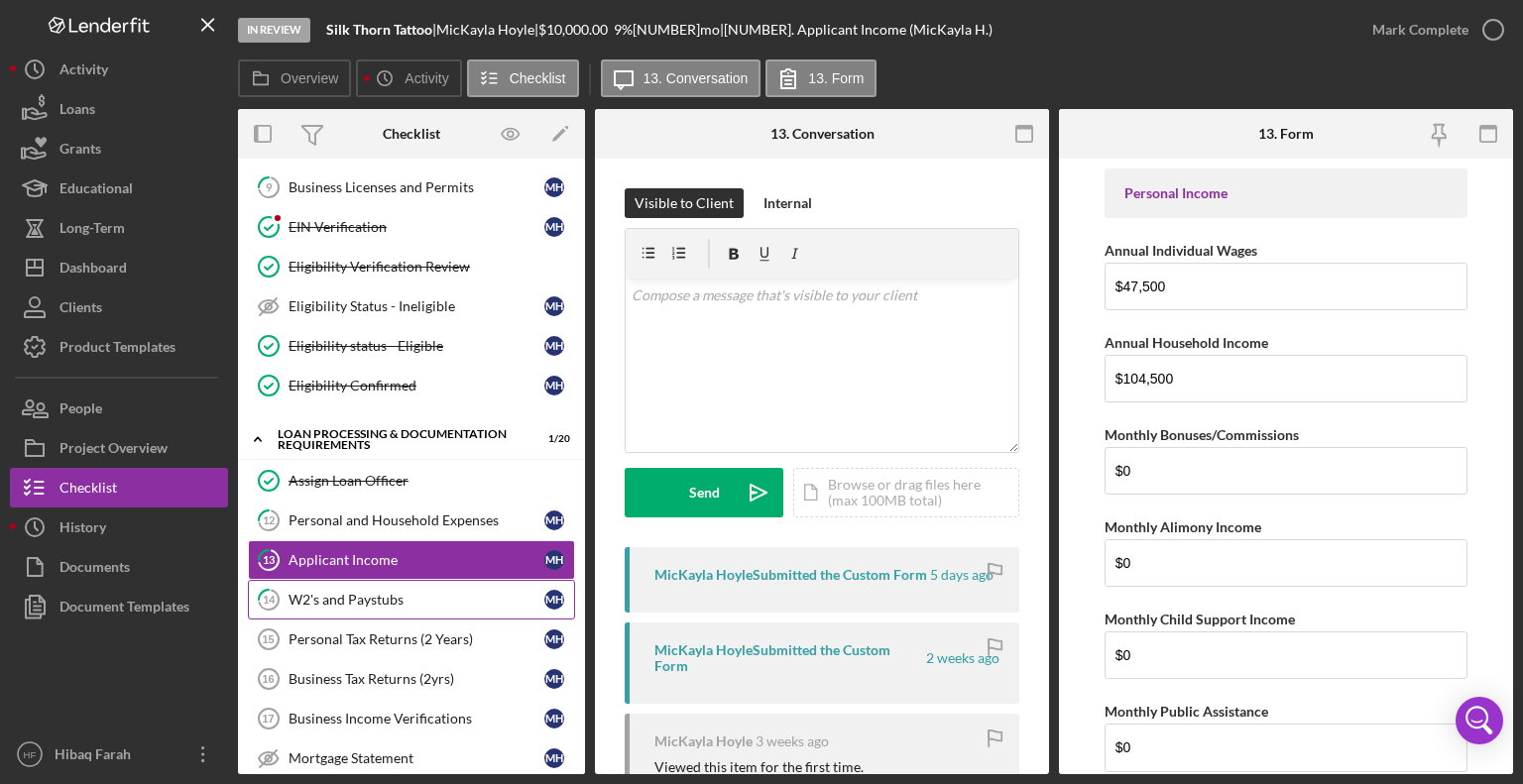 click on "W2's and Paystubs" at bounding box center [416, 600] 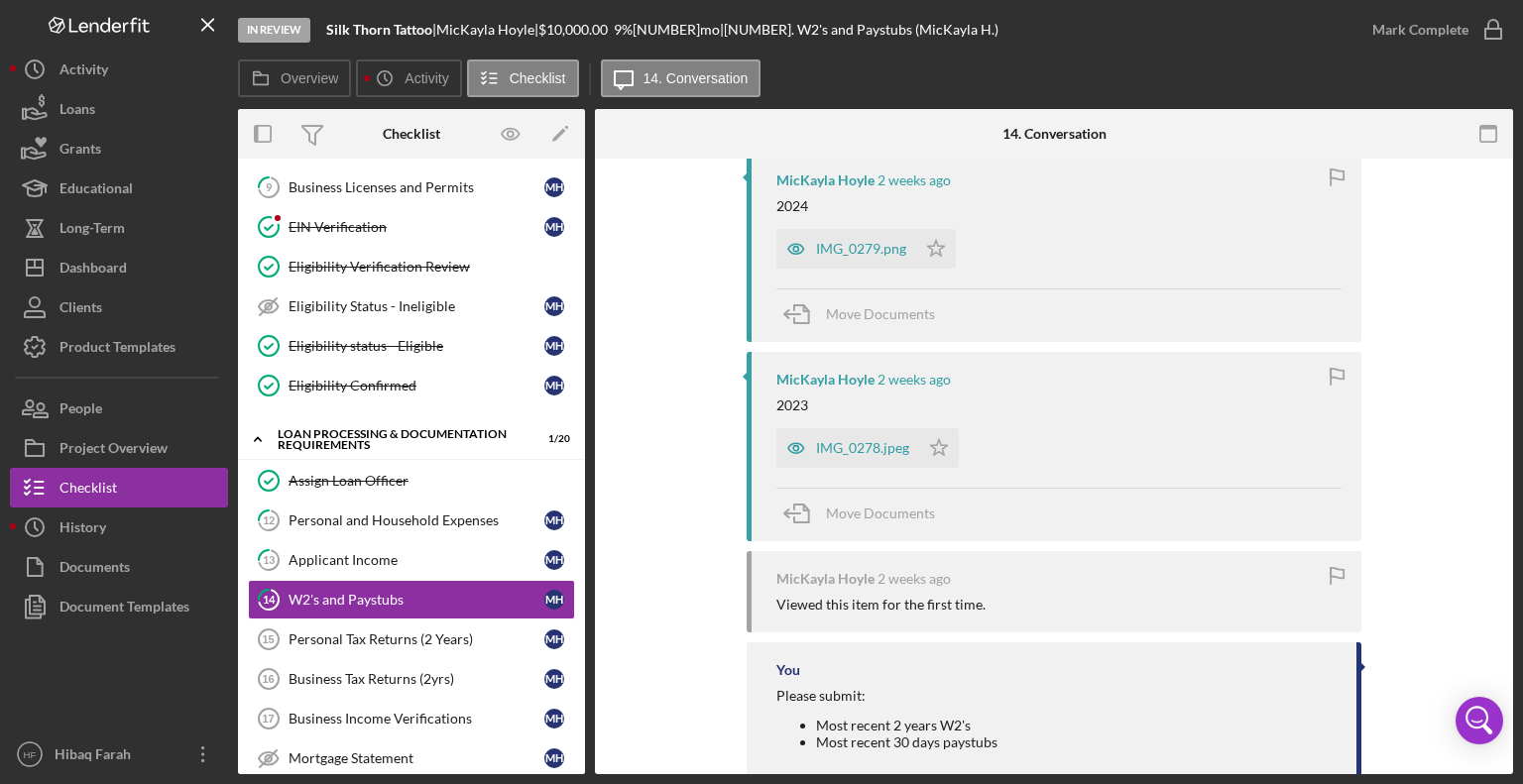scroll, scrollTop: 894, scrollLeft: 0, axis: vertical 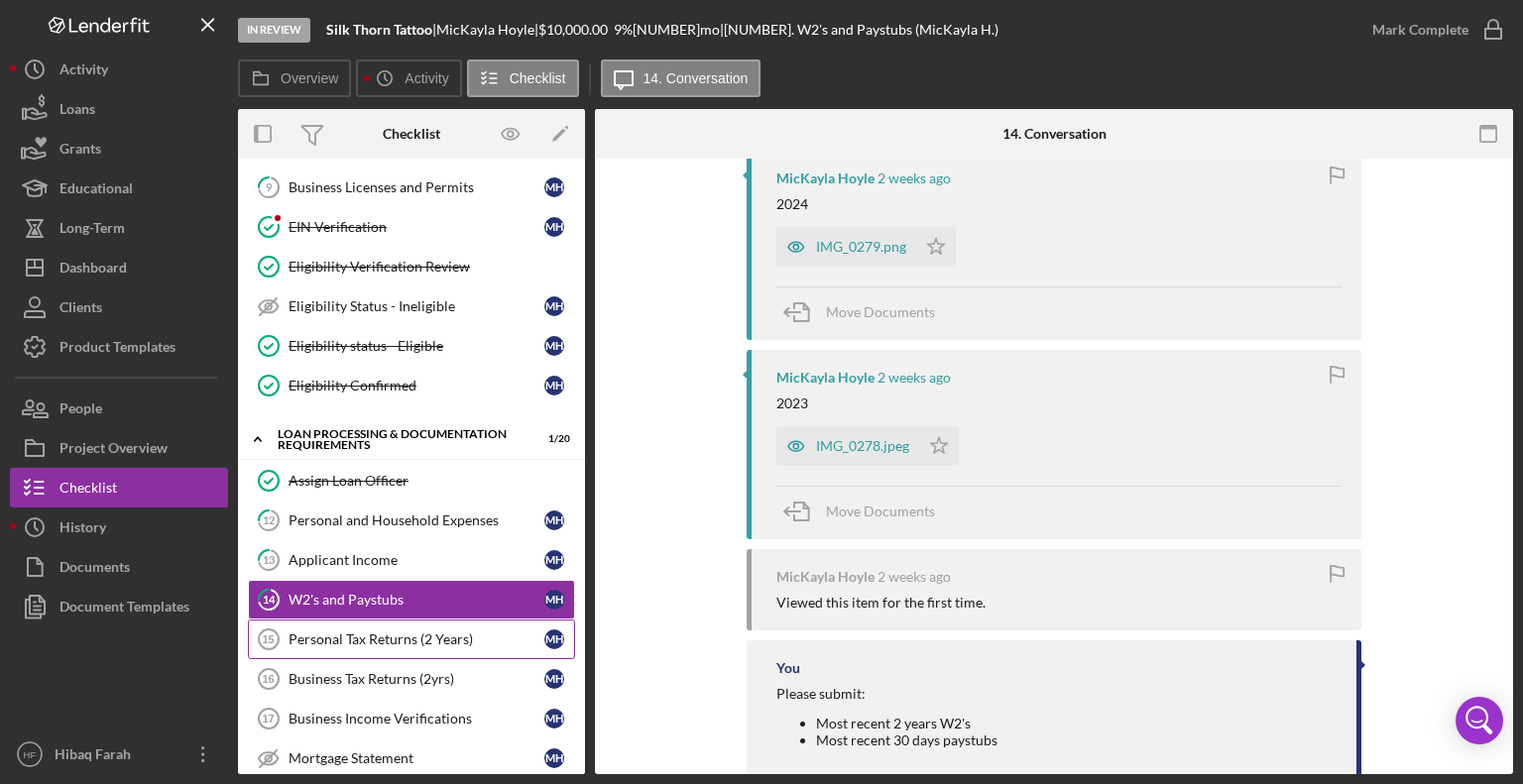click on "Personal Tax Returns (2 Years)" at bounding box center (416, 639) 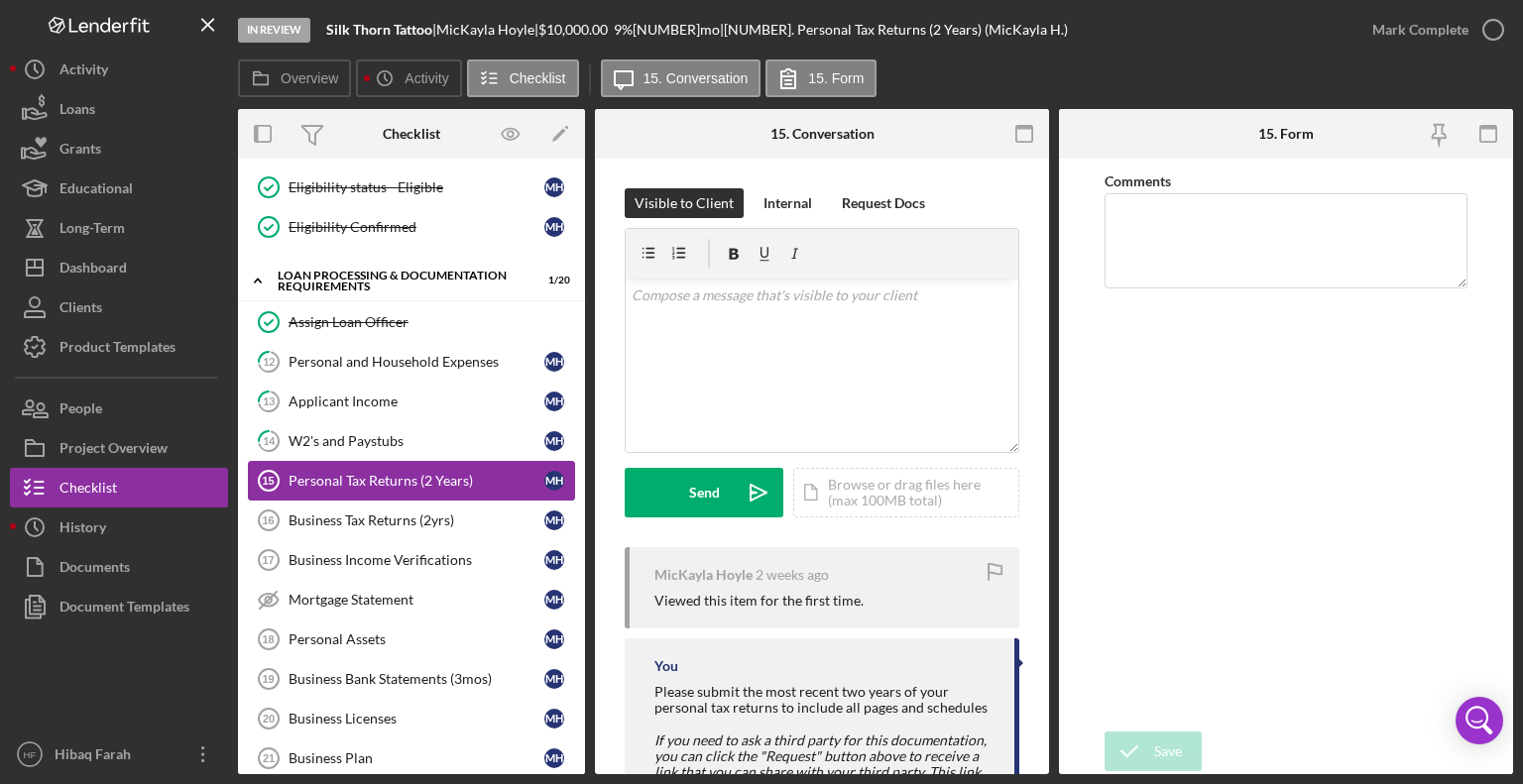 scroll, scrollTop: 930, scrollLeft: 0, axis: vertical 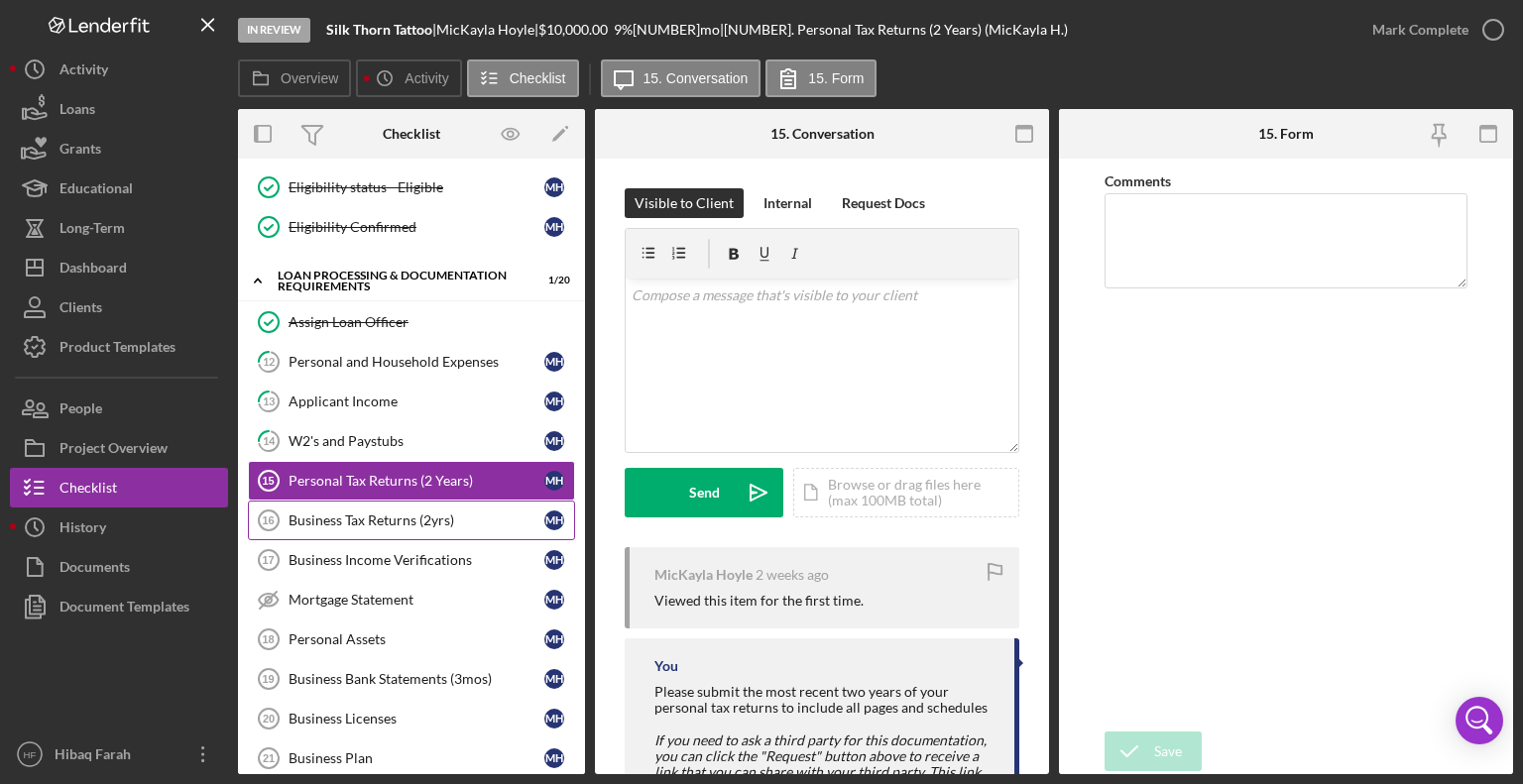 click on "Business Tax Returns (2yrs) 16 Business Tax Returns (2yrs) M H" at bounding box center (411, 520) 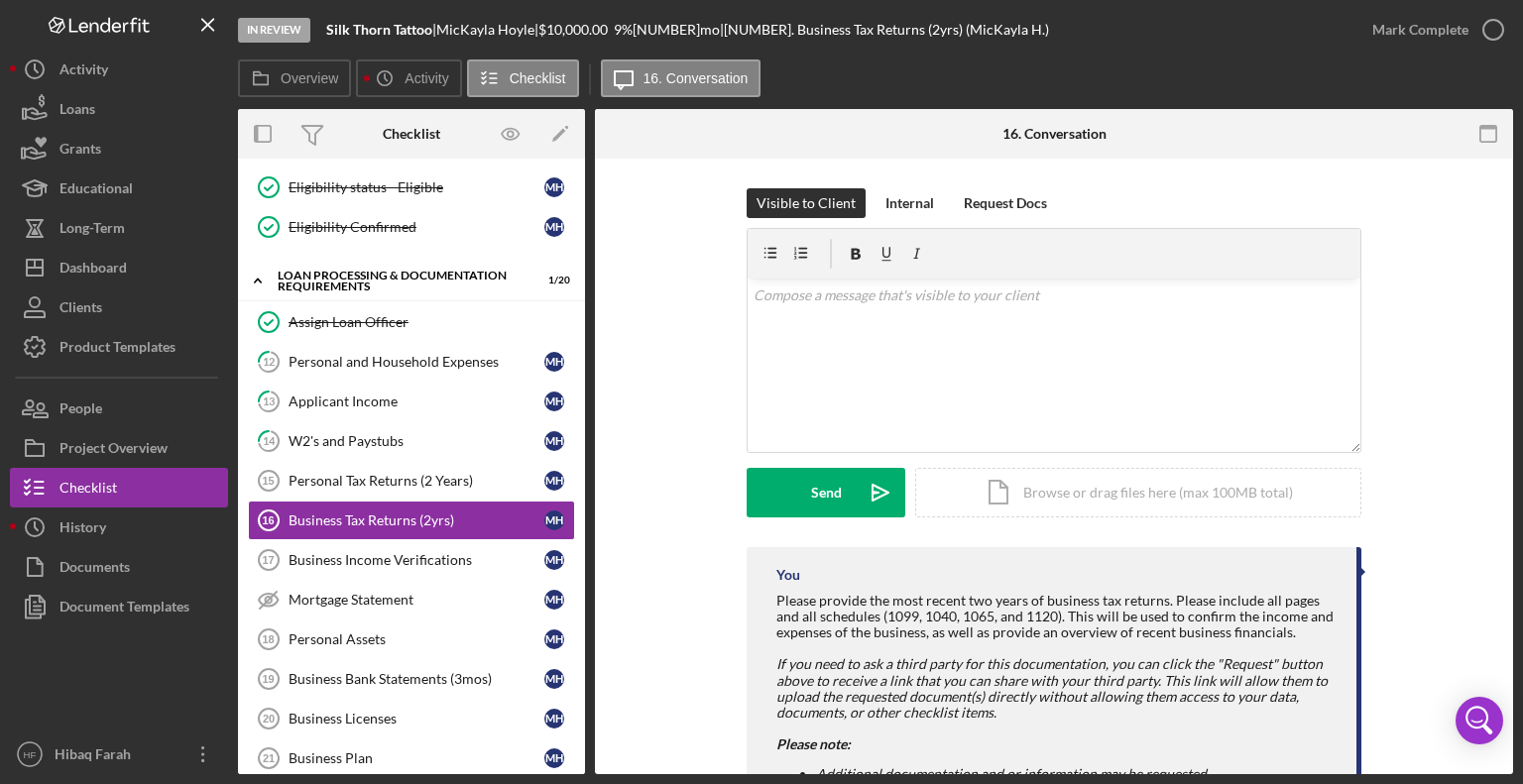 scroll, scrollTop: 80, scrollLeft: 0, axis: vertical 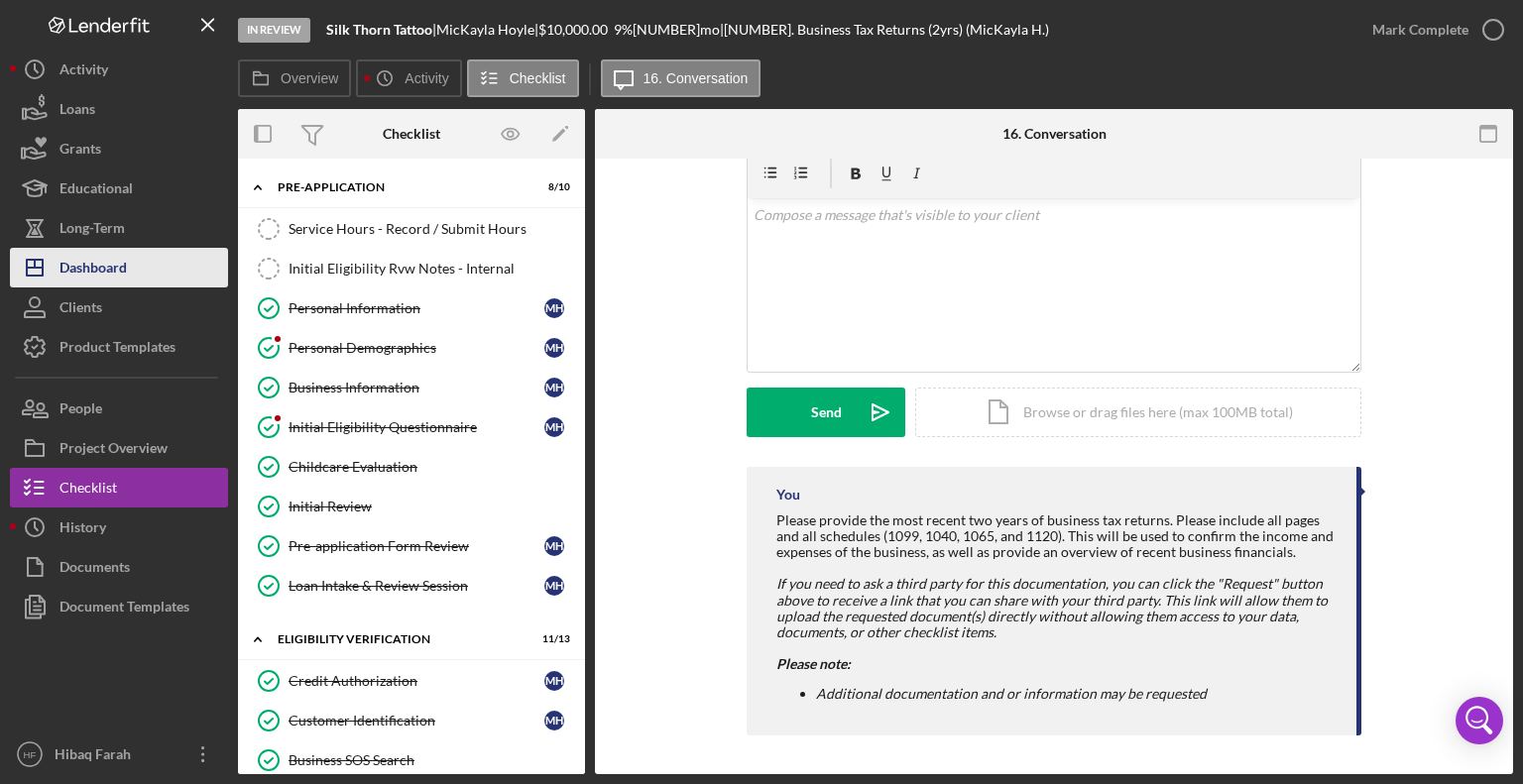 click on "Icon/Dashboard Dashboard" at bounding box center (119, 268) 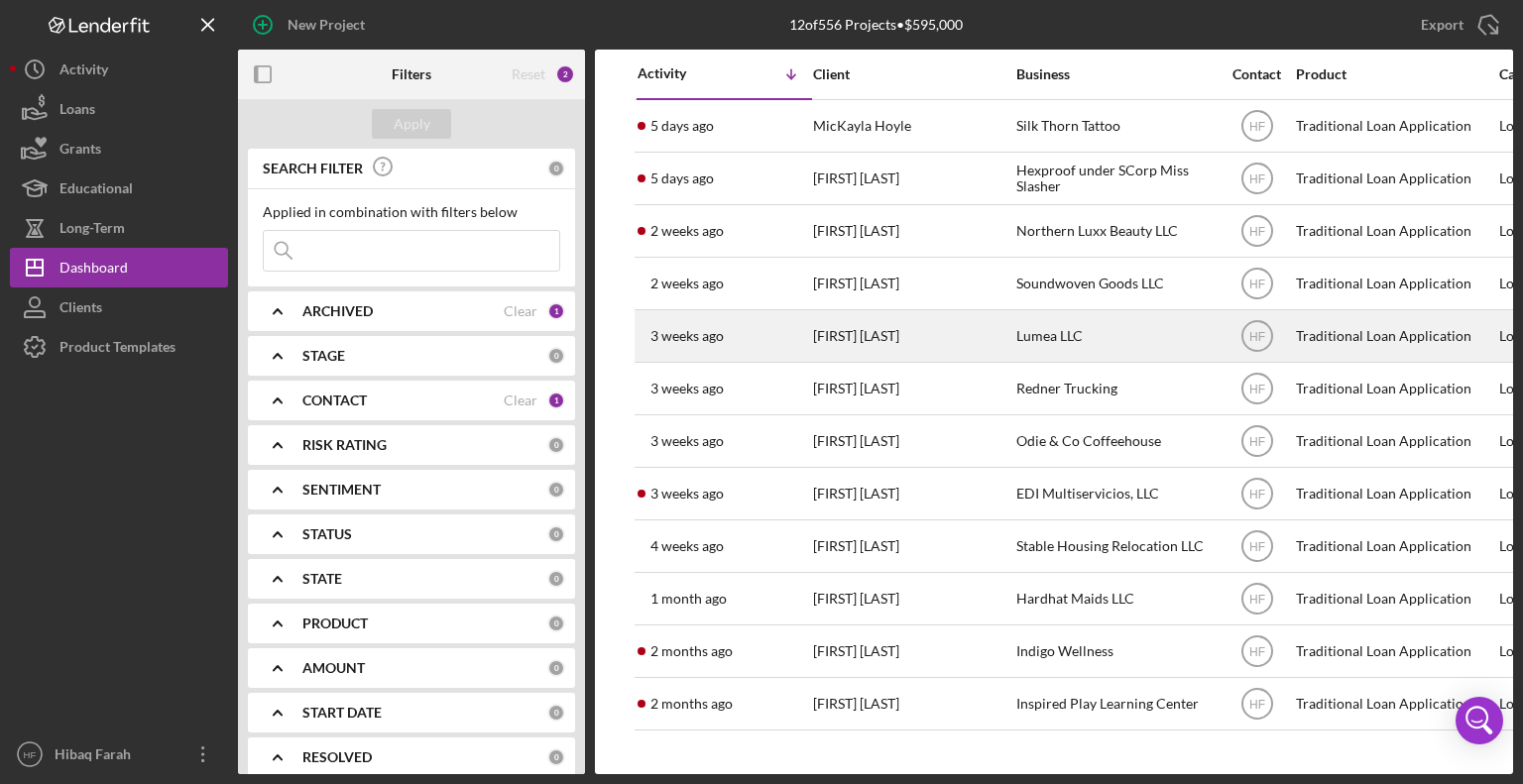 click on "[FIRST] [LAST]" at bounding box center [912, 336] 